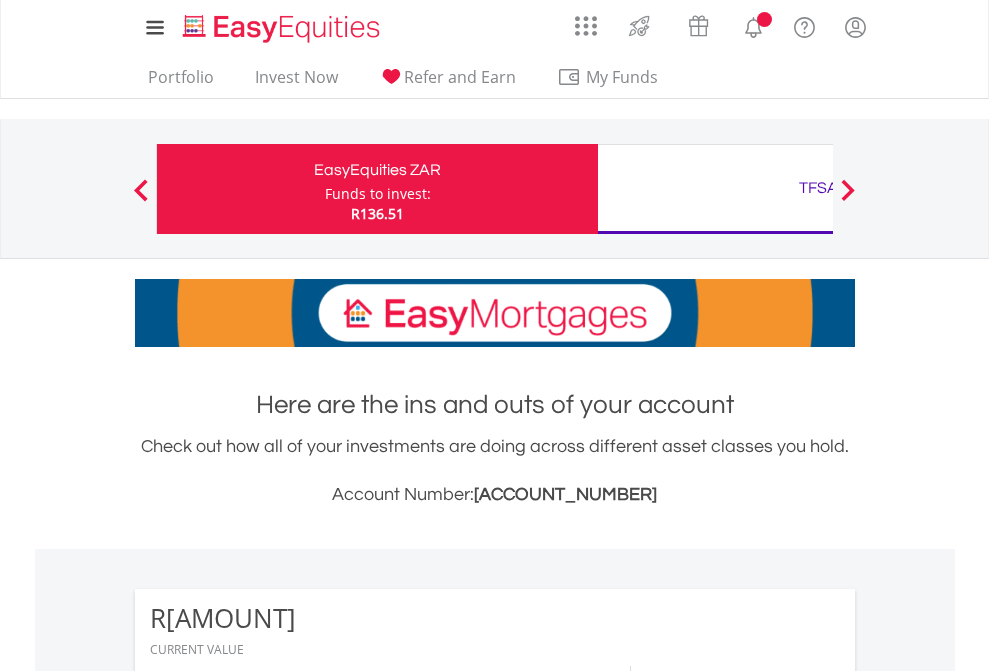 scroll, scrollTop: 0, scrollLeft: 0, axis: both 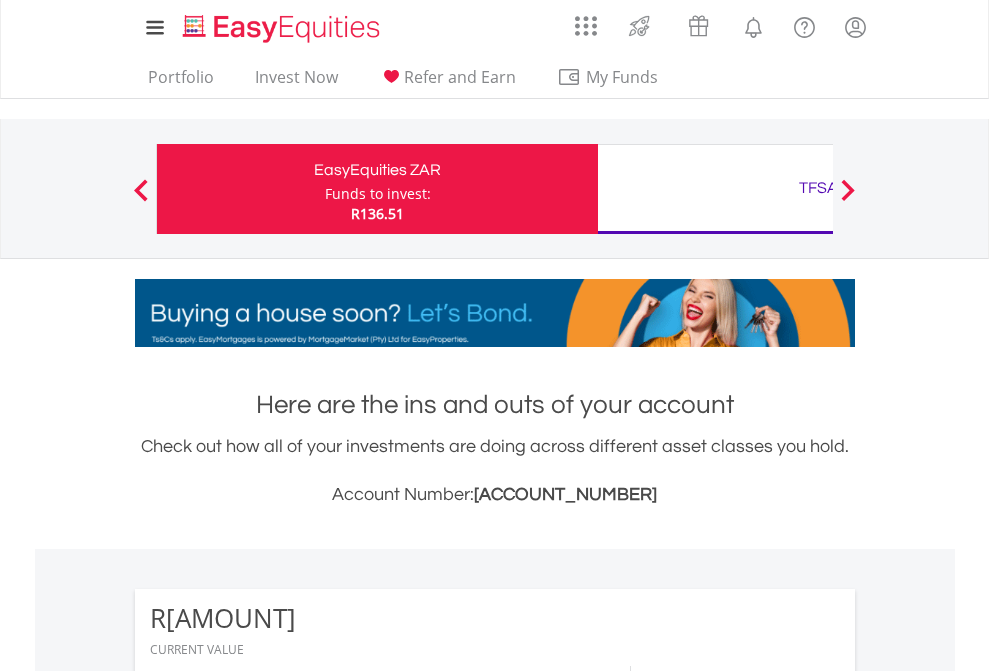 click on "Funds to invest:" at bounding box center (378, 194) 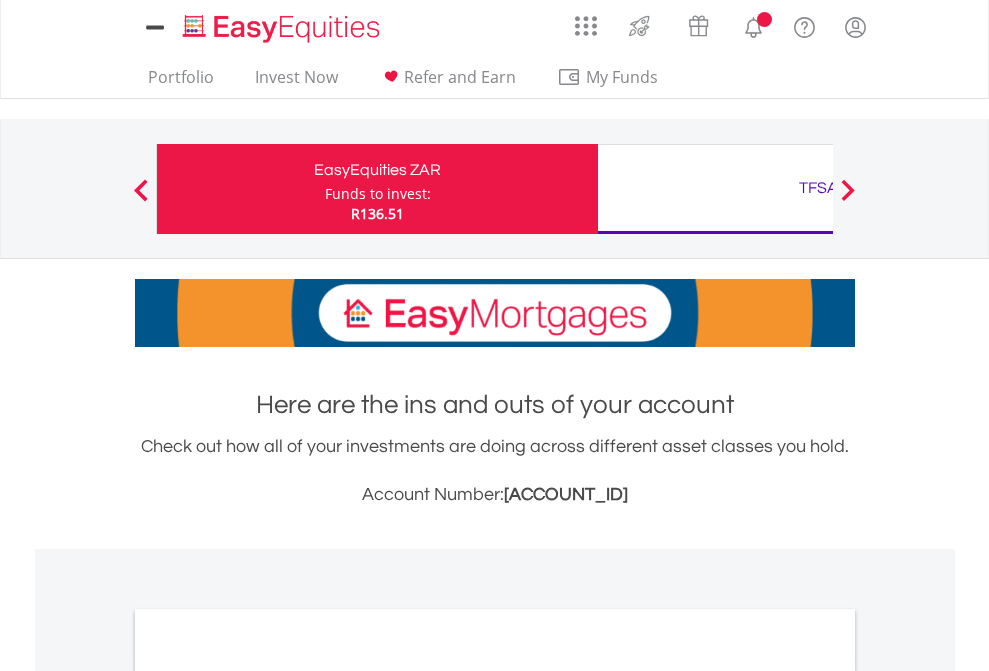 scroll, scrollTop: 0, scrollLeft: 0, axis: both 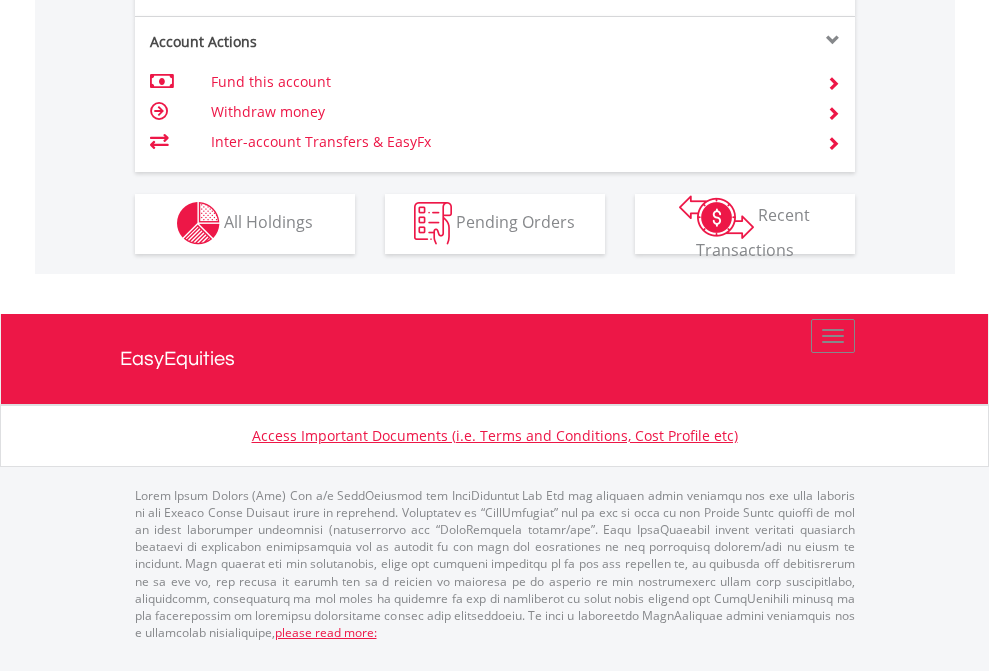 click on "Investment types" at bounding box center (706, -337) 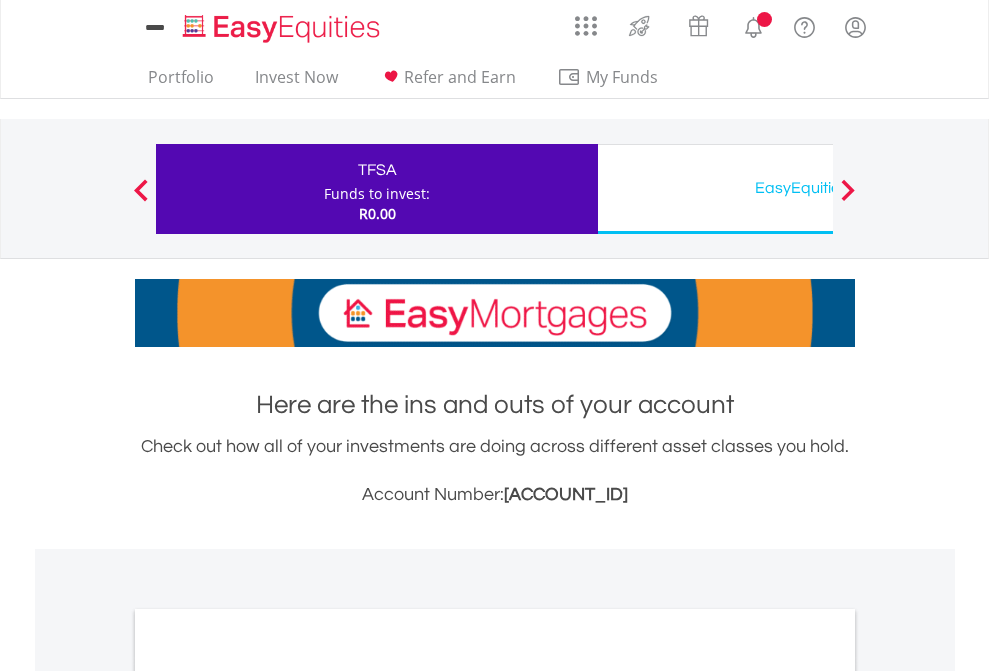 scroll, scrollTop: 0, scrollLeft: 0, axis: both 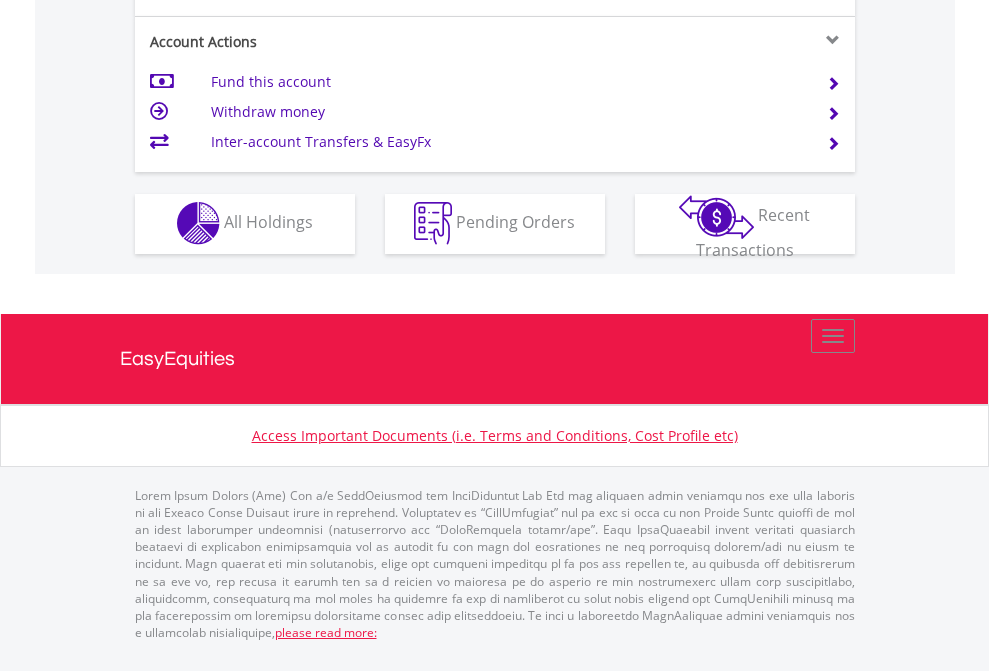click on "Investment types" at bounding box center (706, -353) 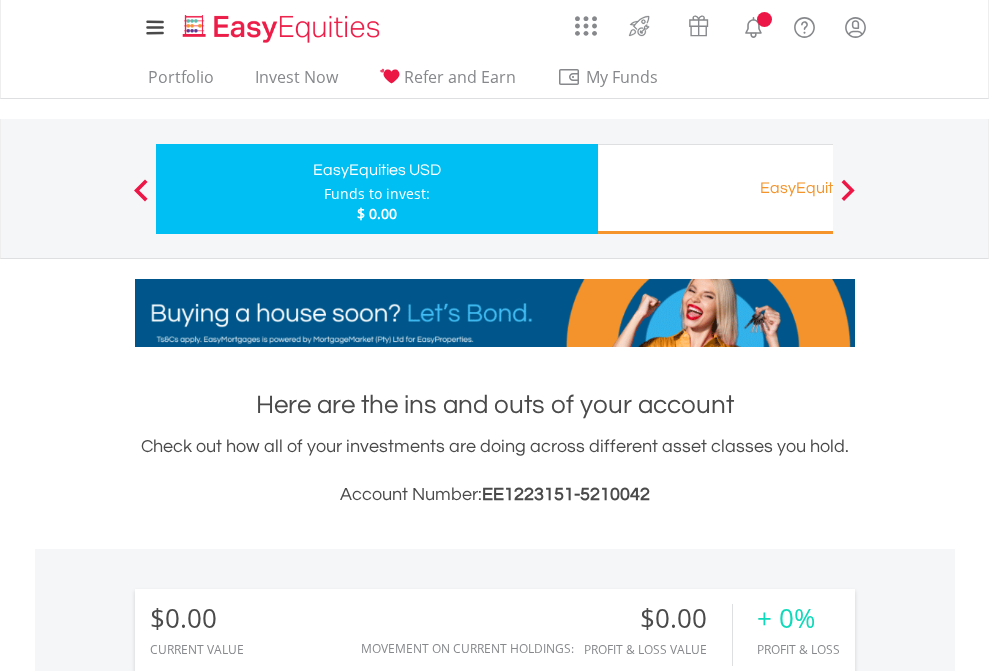 scroll, scrollTop: 0, scrollLeft: 0, axis: both 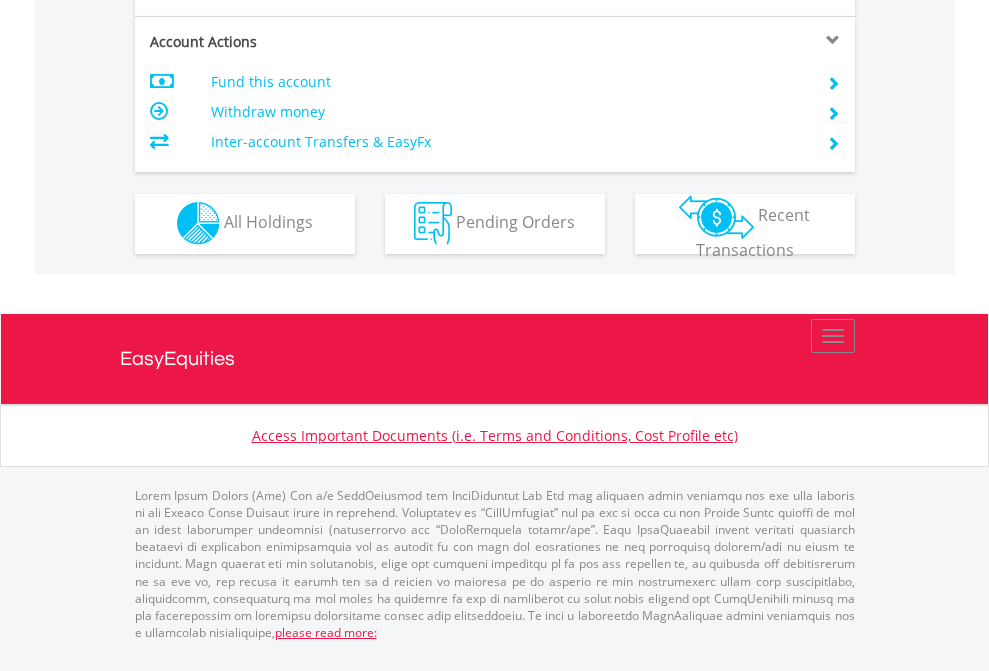 click on "Investment types" at bounding box center [706, -353] 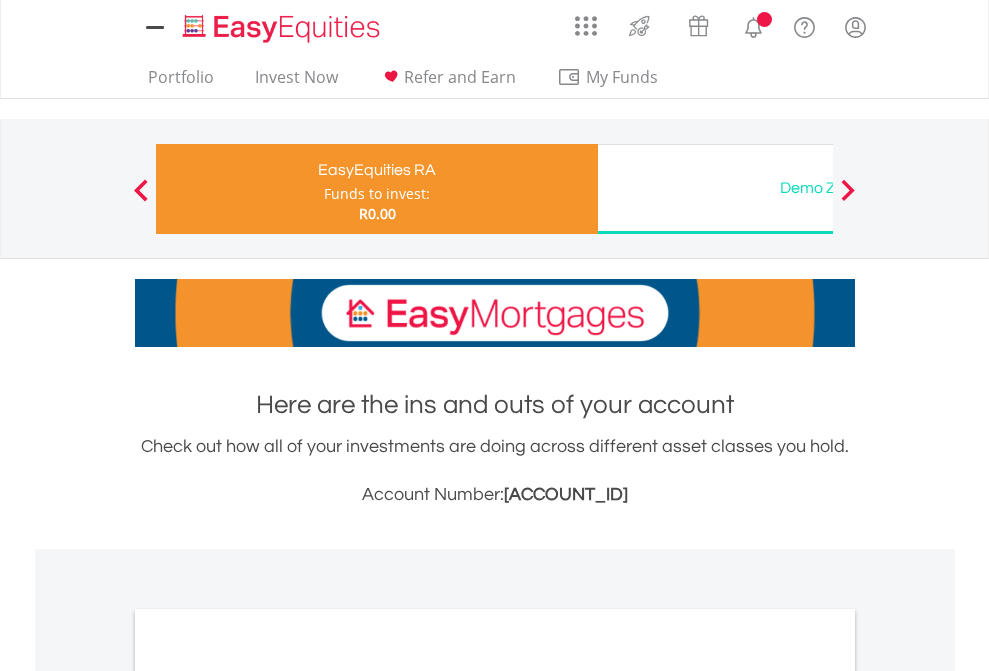 scroll, scrollTop: 0, scrollLeft: 0, axis: both 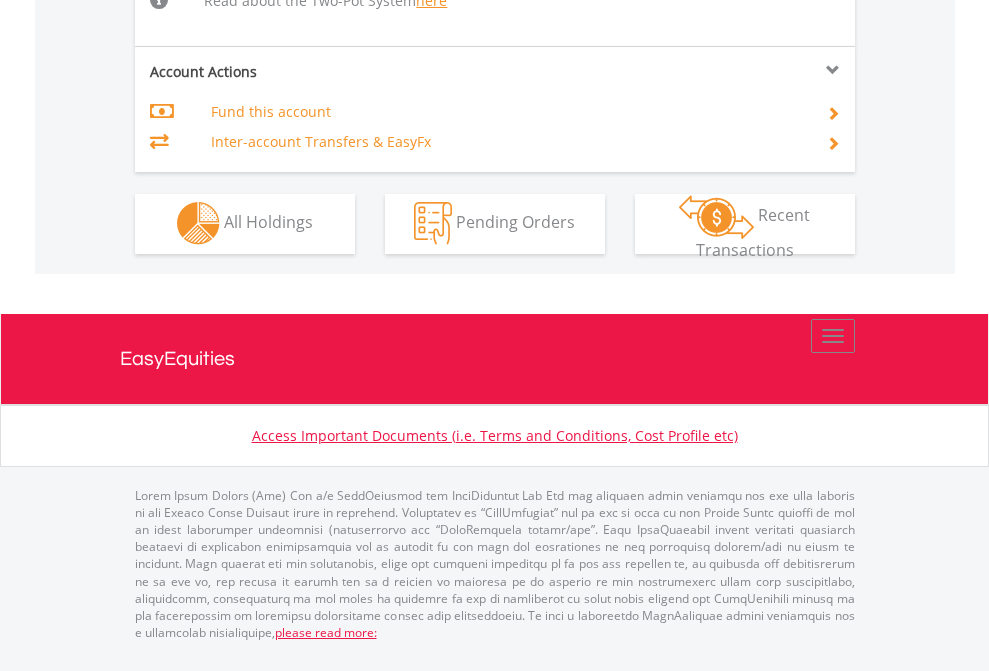 click on "Investment types" at bounding box center (706, -534) 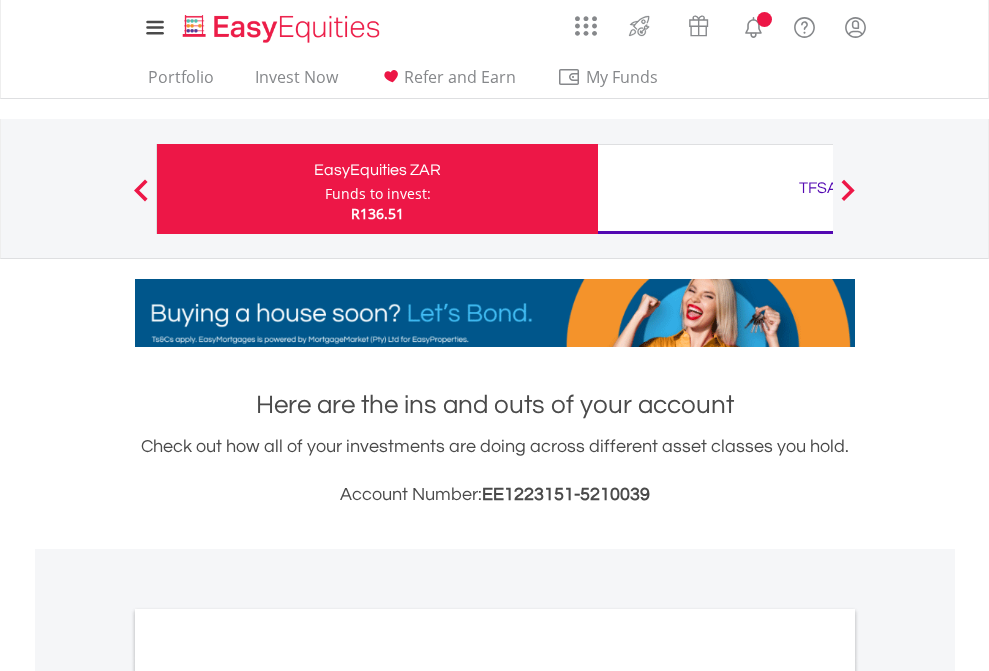 scroll, scrollTop: 0, scrollLeft: 0, axis: both 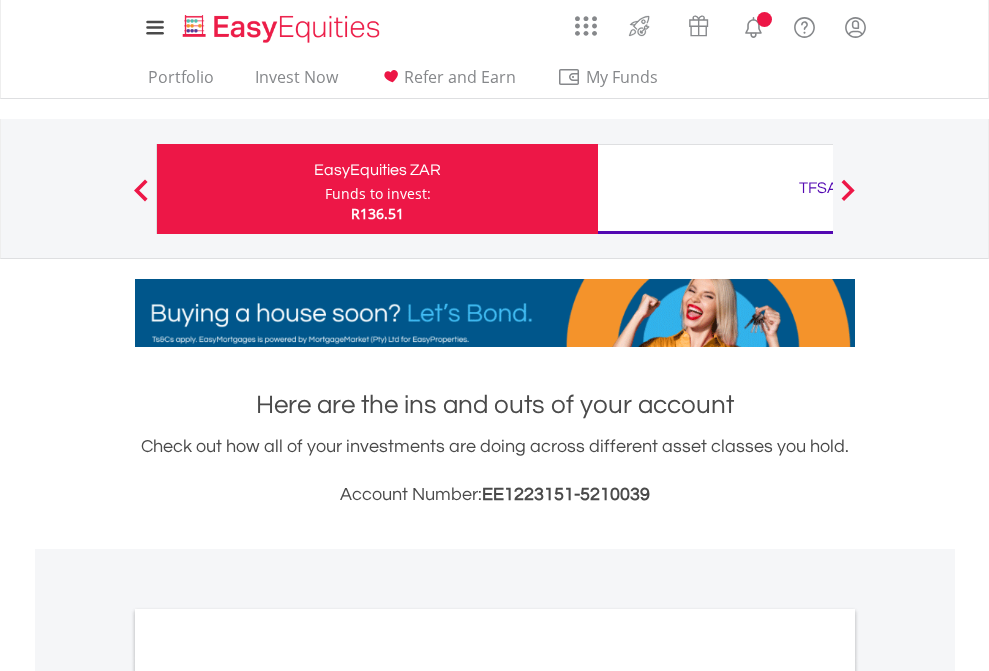 click on "All Holdings" at bounding box center [268, 1096] 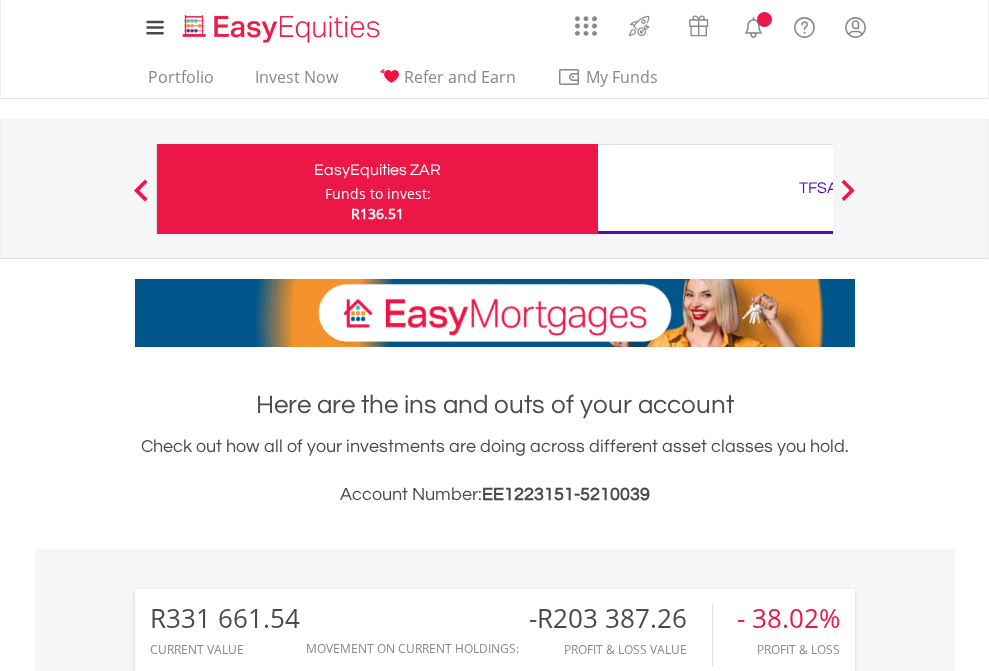 scroll, scrollTop: 1202, scrollLeft: 0, axis: vertical 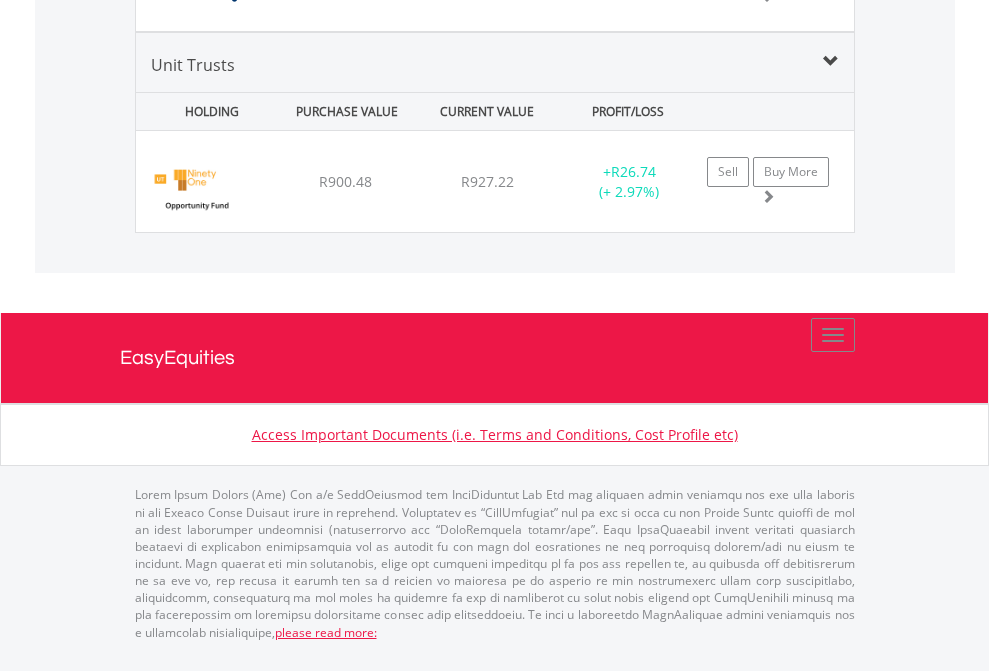 click on "TFSA" at bounding box center (818, -1991) 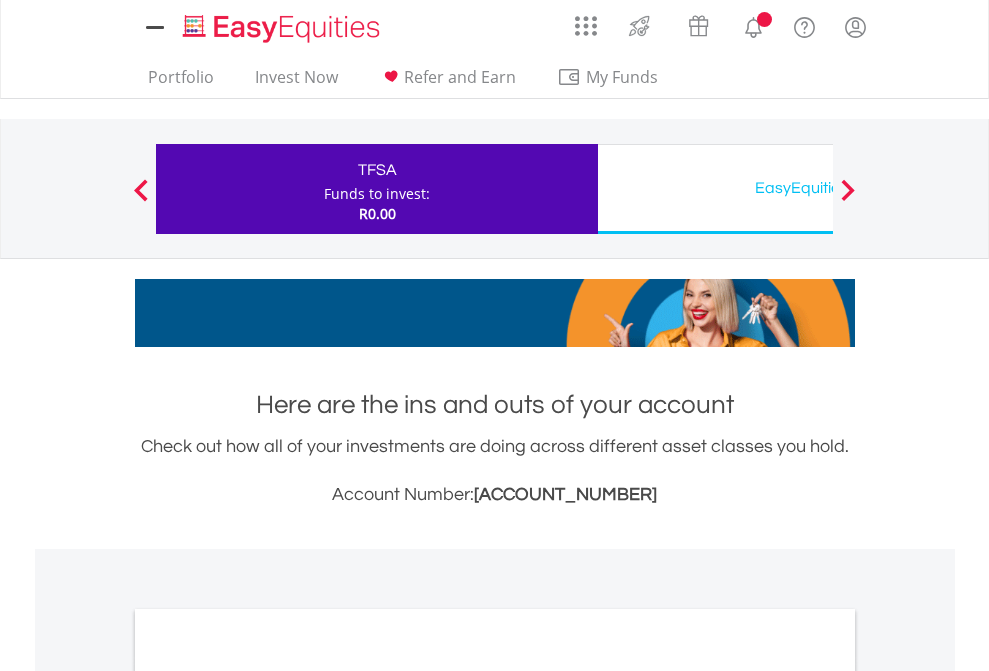 click on "All Holdings" at bounding box center (268, 1096) 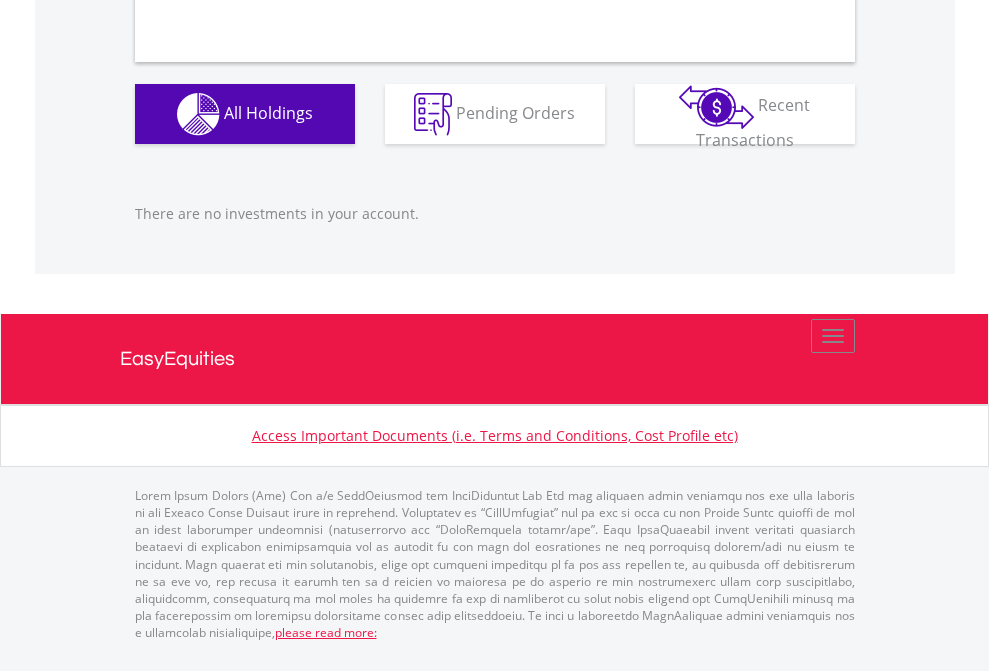 scroll, scrollTop: 1980, scrollLeft: 0, axis: vertical 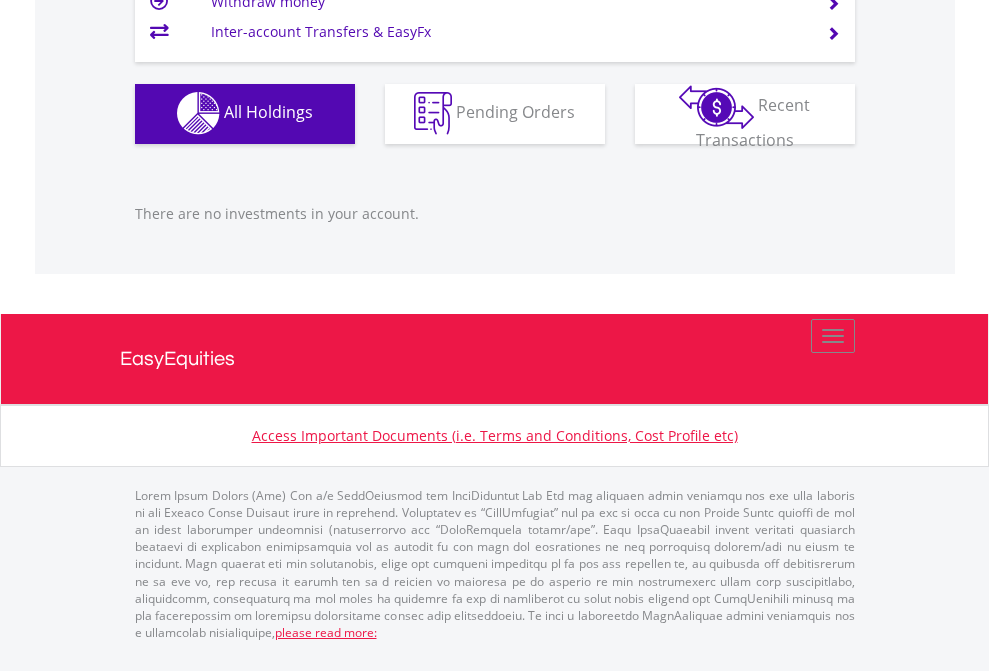 click on "EasyEquities USD" at bounding box center (818, -1142) 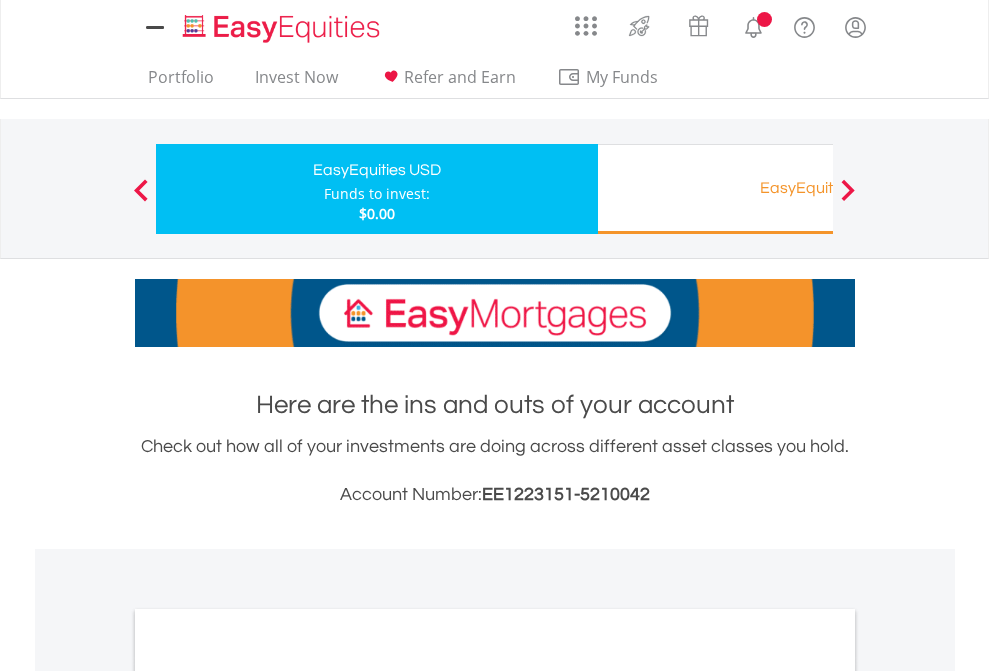 scroll, scrollTop: 0, scrollLeft: 0, axis: both 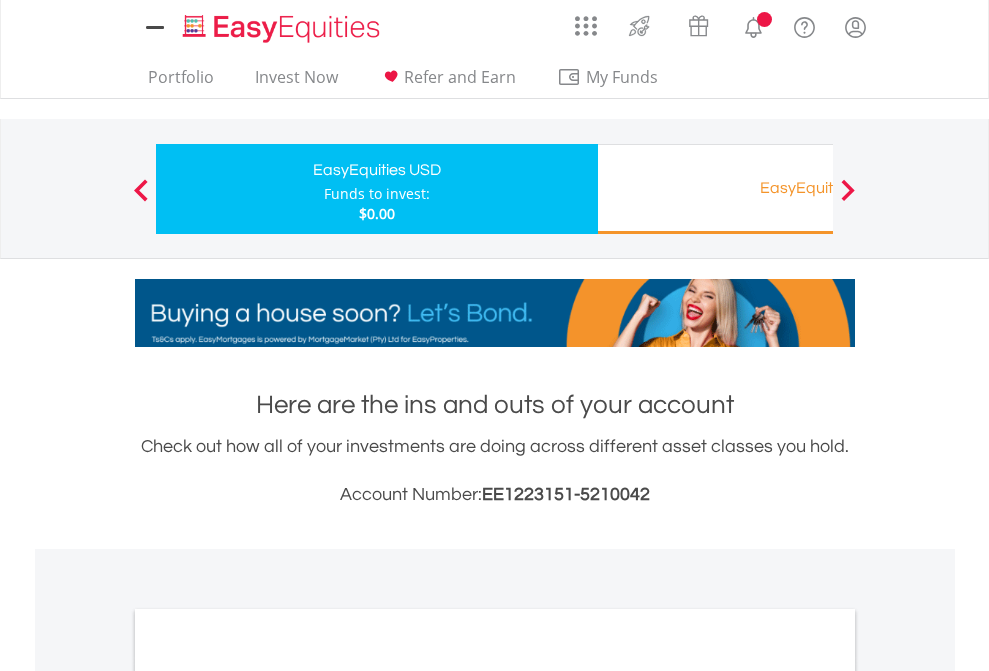 click on "All Holdings" at bounding box center [268, 1096] 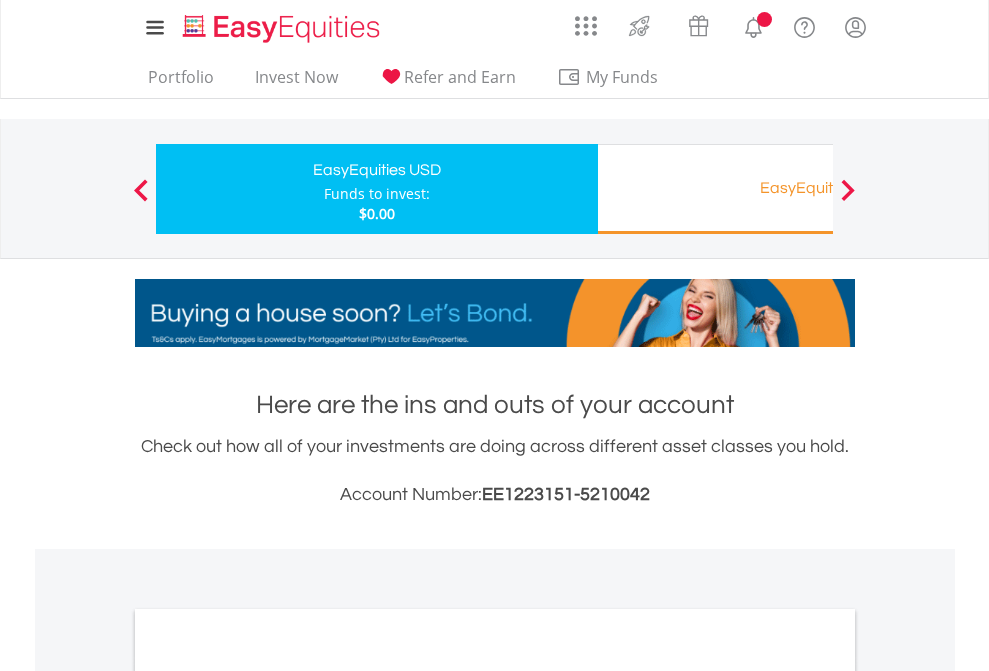scroll, scrollTop: 1202, scrollLeft: 0, axis: vertical 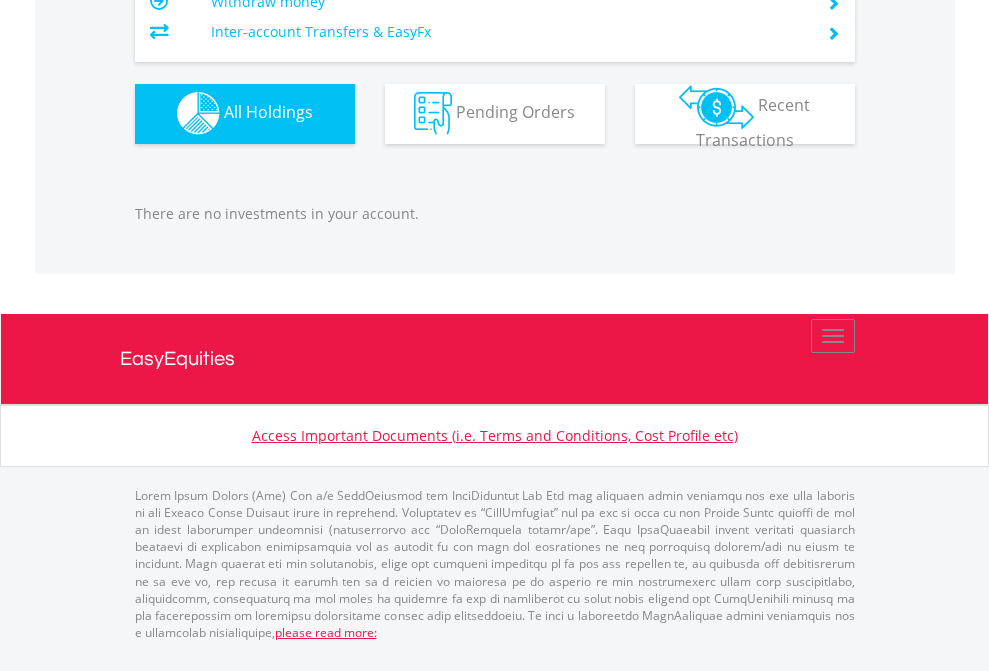 click on "EasyEquities RA" at bounding box center (818, -1142) 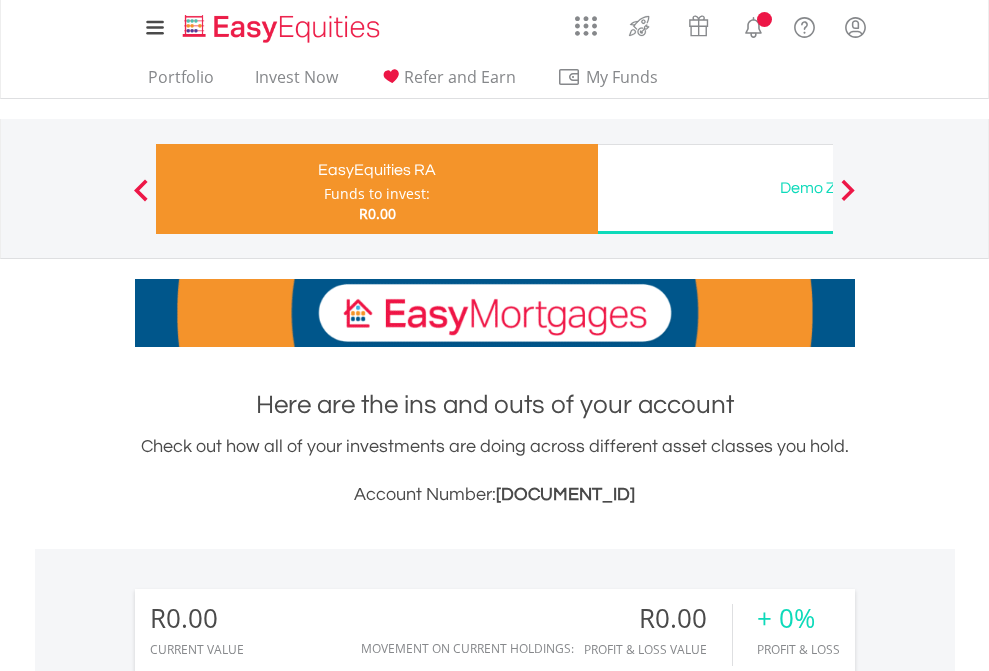 scroll, scrollTop: 1486, scrollLeft: 0, axis: vertical 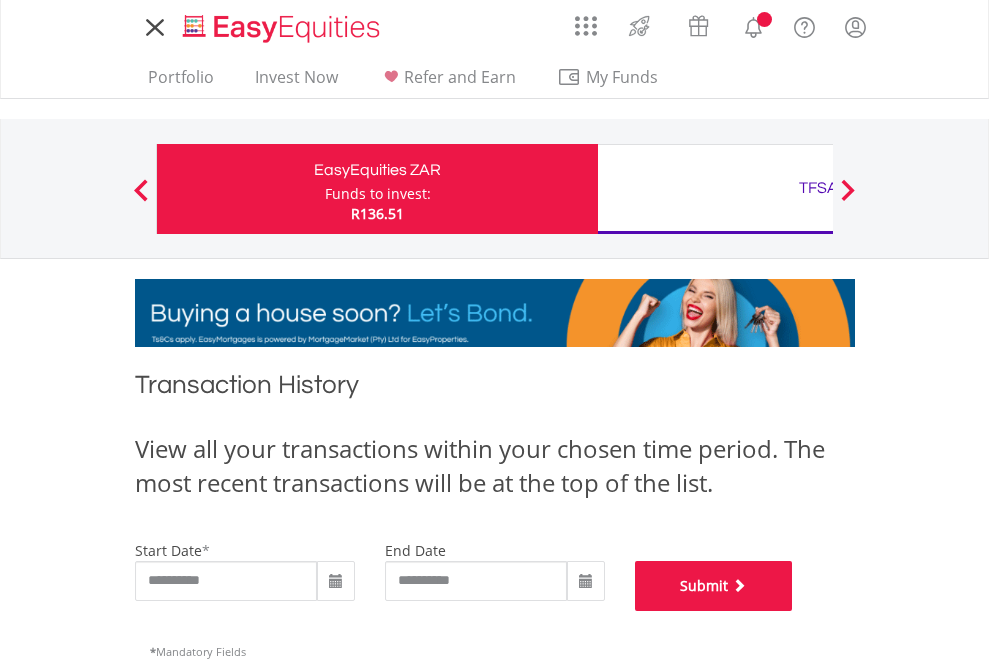 click on "Submit" at bounding box center (714, 586) 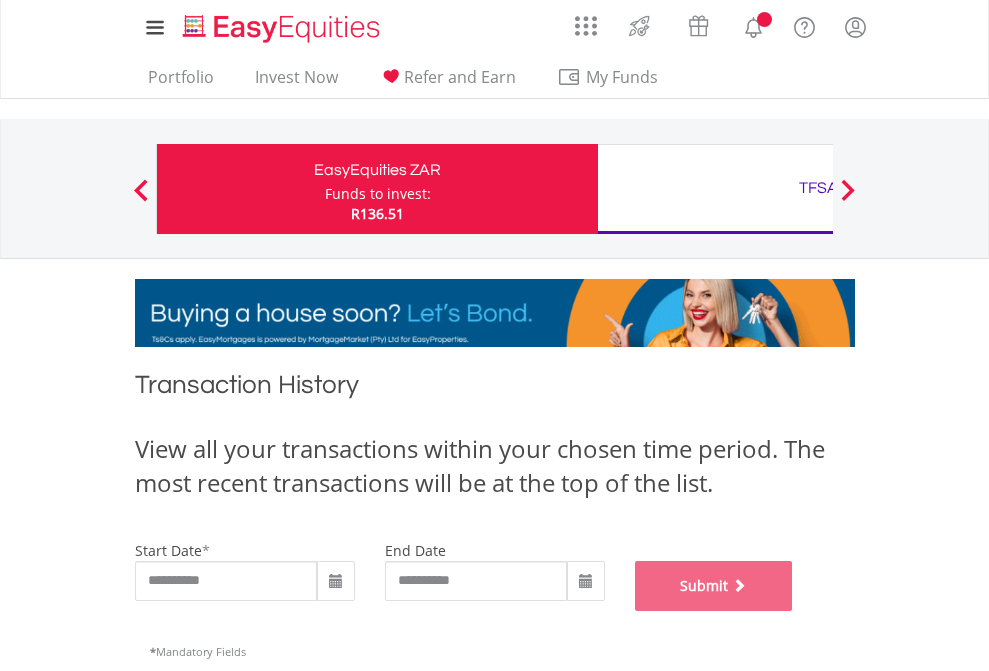 scroll, scrollTop: 811, scrollLeft: 0, axis: vertical 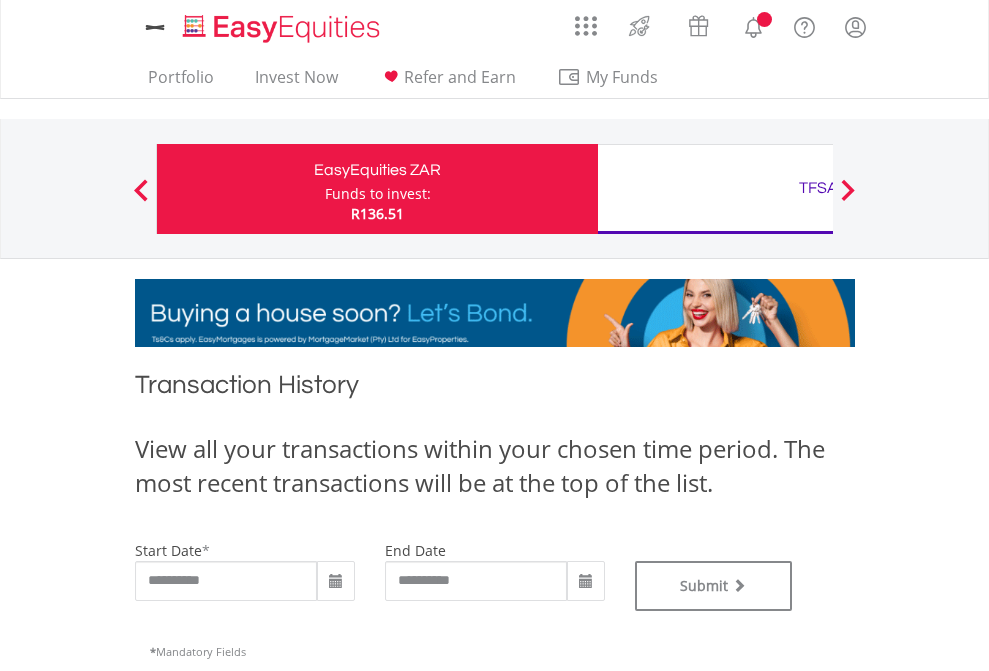 click on "TFSA" at bounding box center (818, 188) 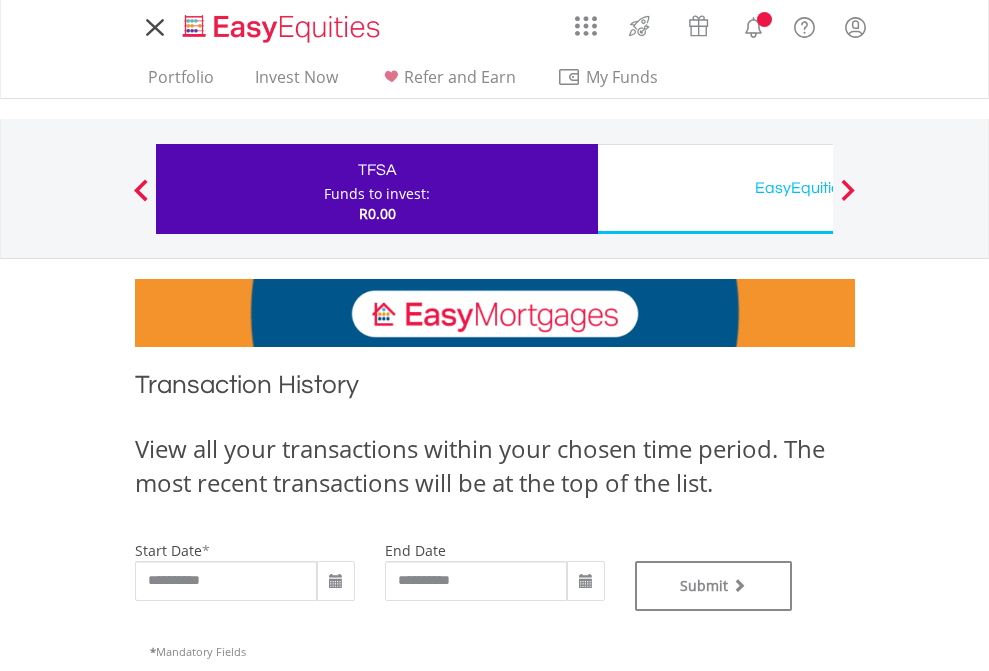 scroll, scrollTop: 0, scrollLeft: 0, axis: both 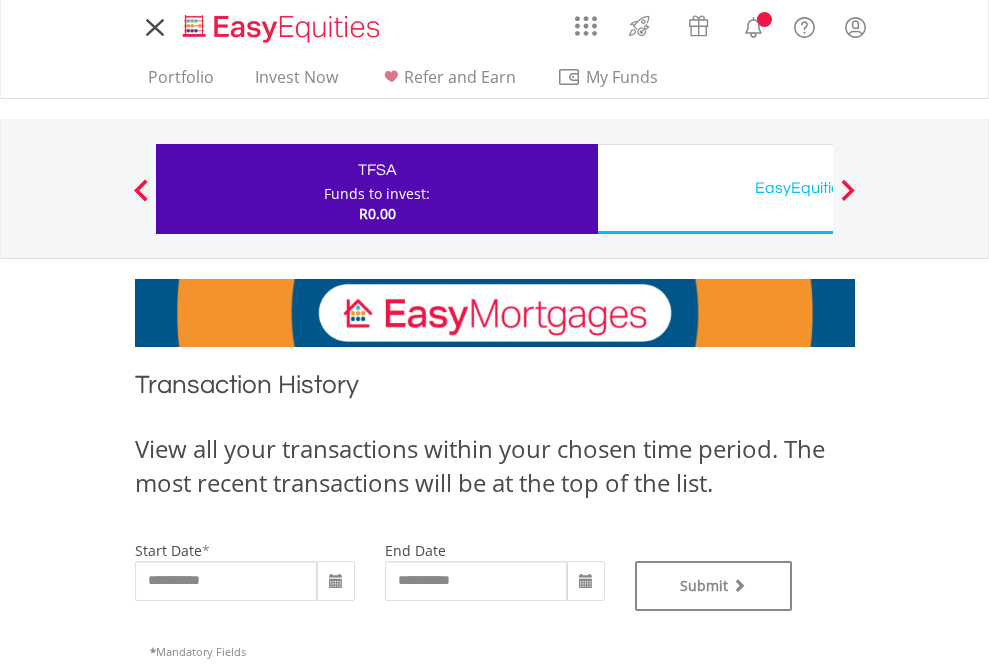 type on "**********" 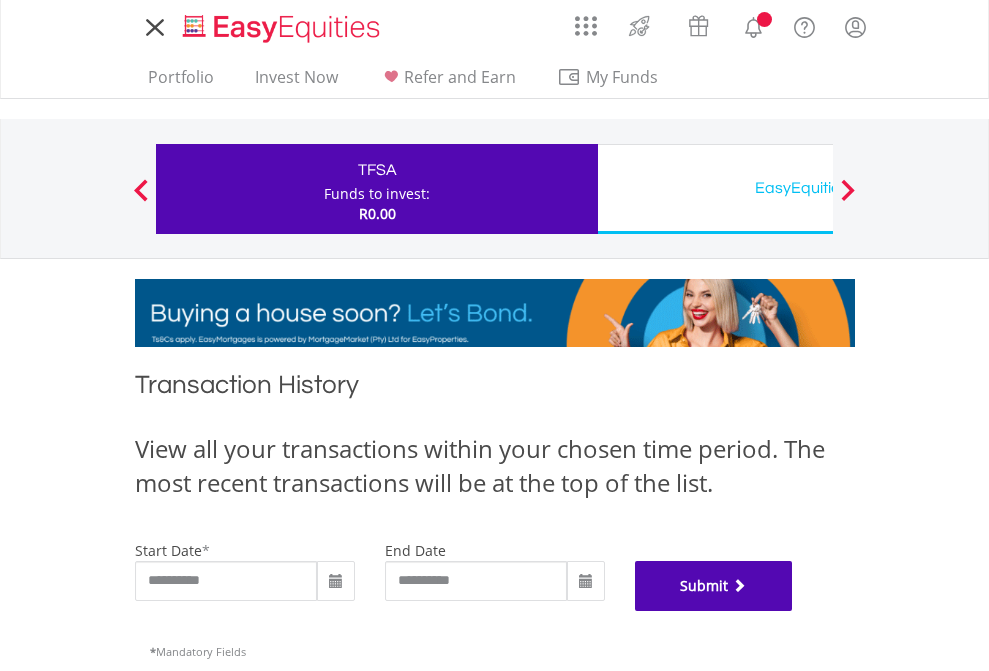 click on "Submit" at bounding box center (714, 586) 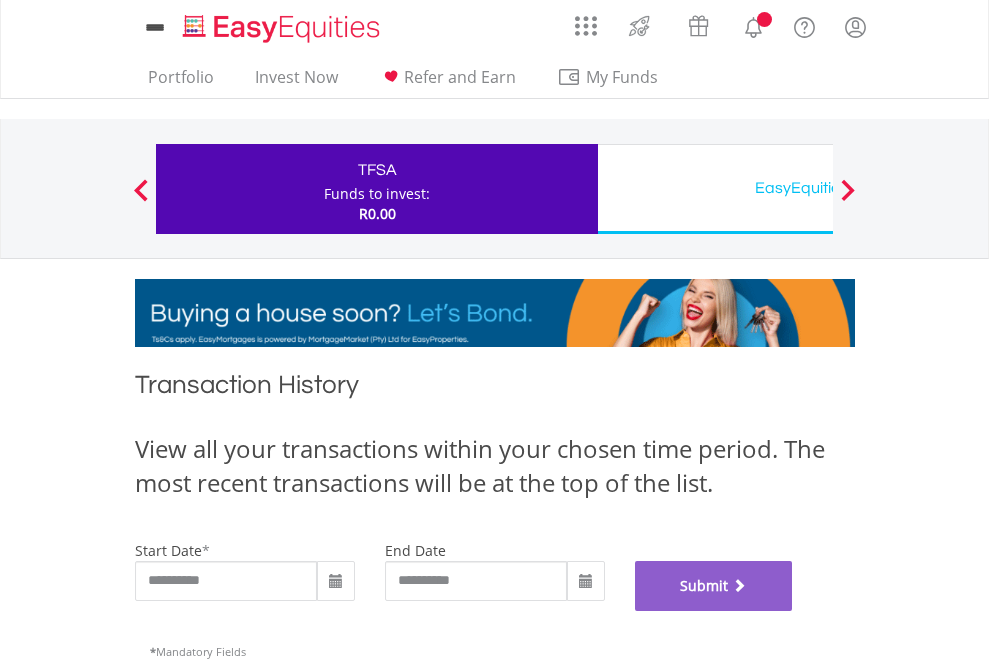 scroll, scrollTop: 811, scrollLeft: 0, axis: vertical 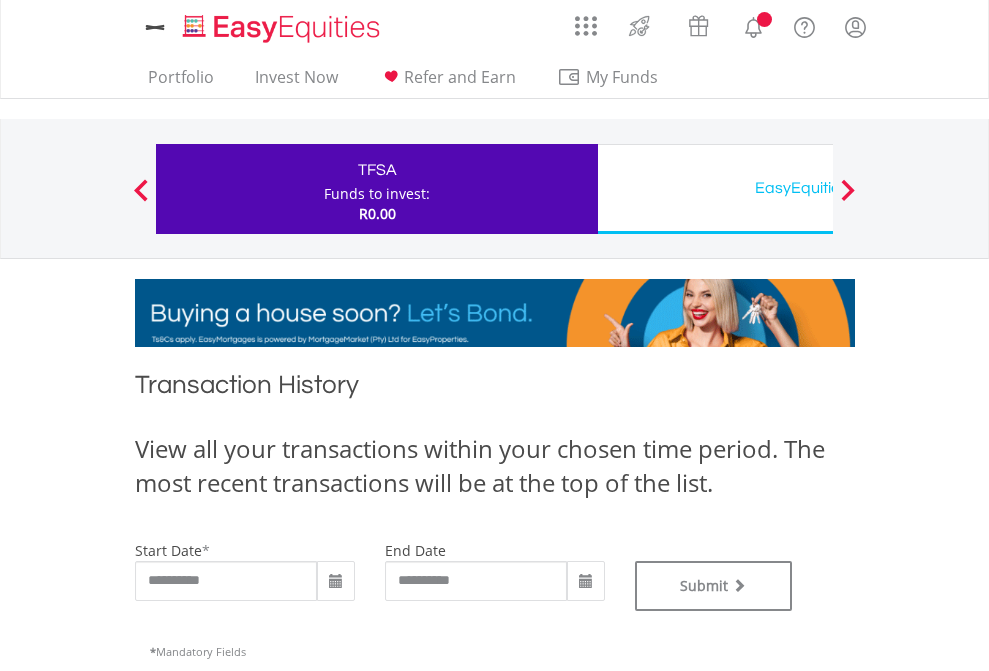 click on "EasyEquities USD" at bounding box center [818, 188] 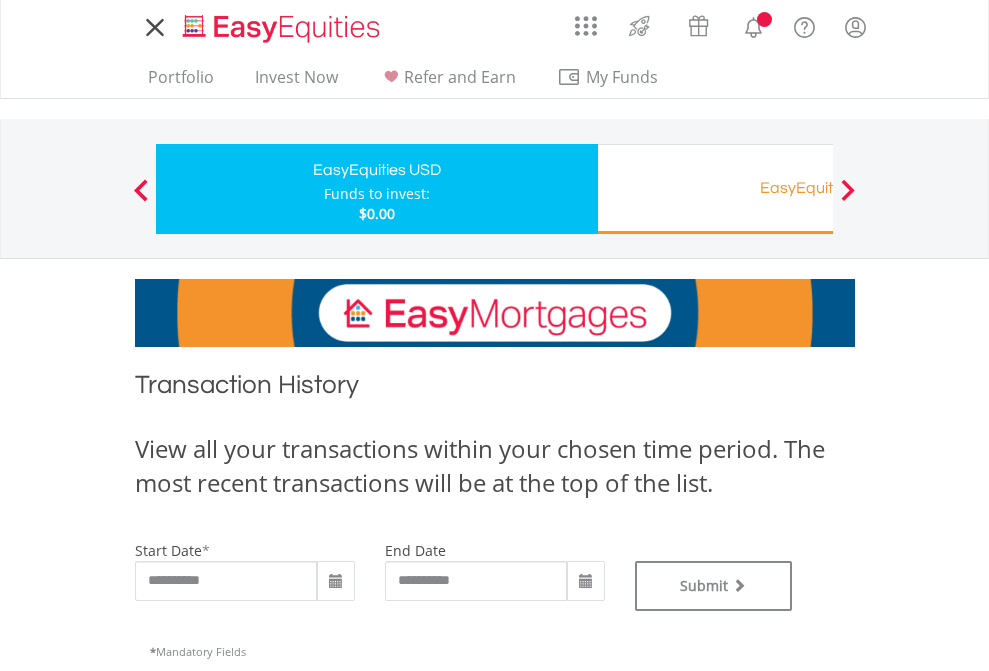 scroll, scrollTop: 0, scrollLeft: 0, axis: both 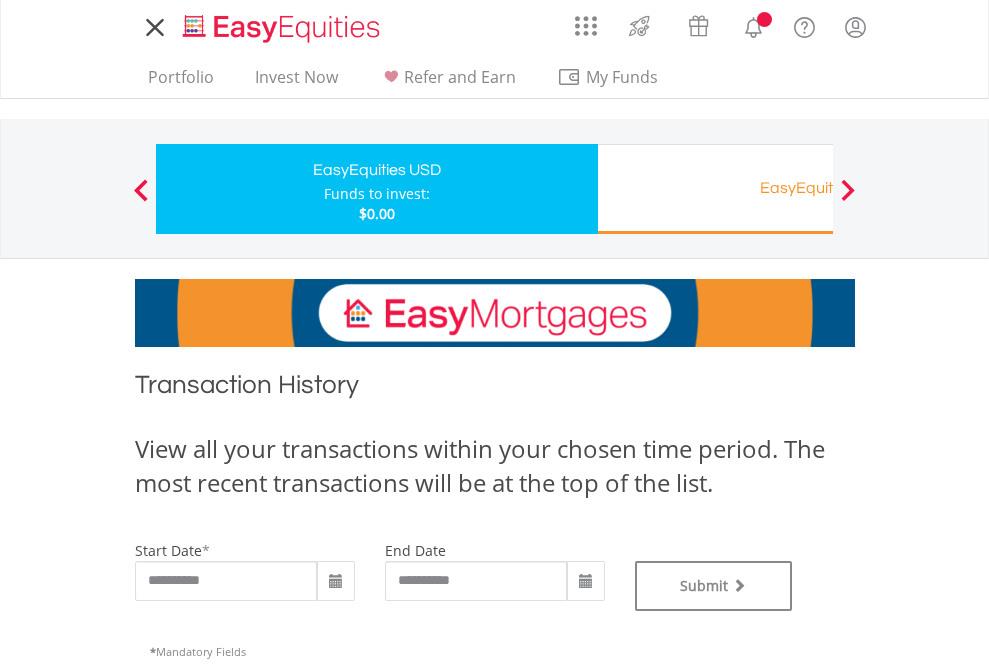 type on "**********" 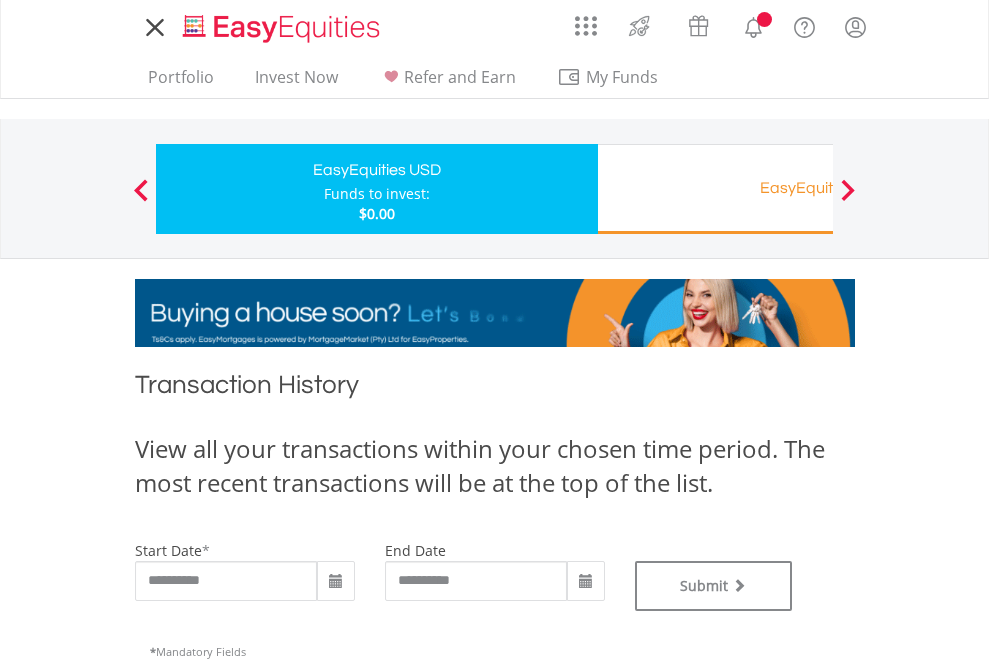 type on "**********" 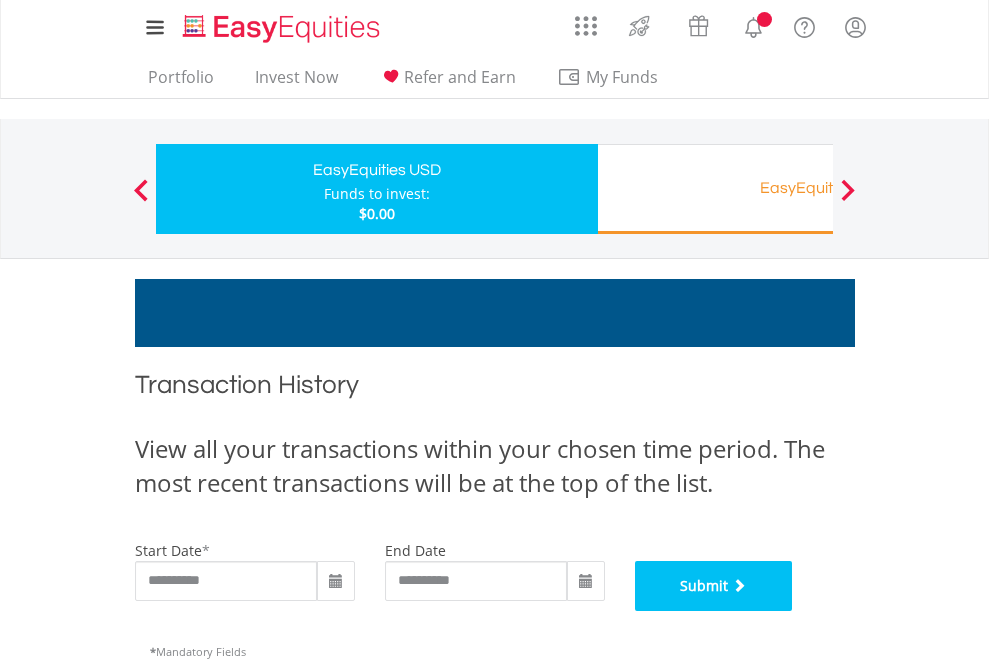 click on "Submit" at bounding box center [714, 586] 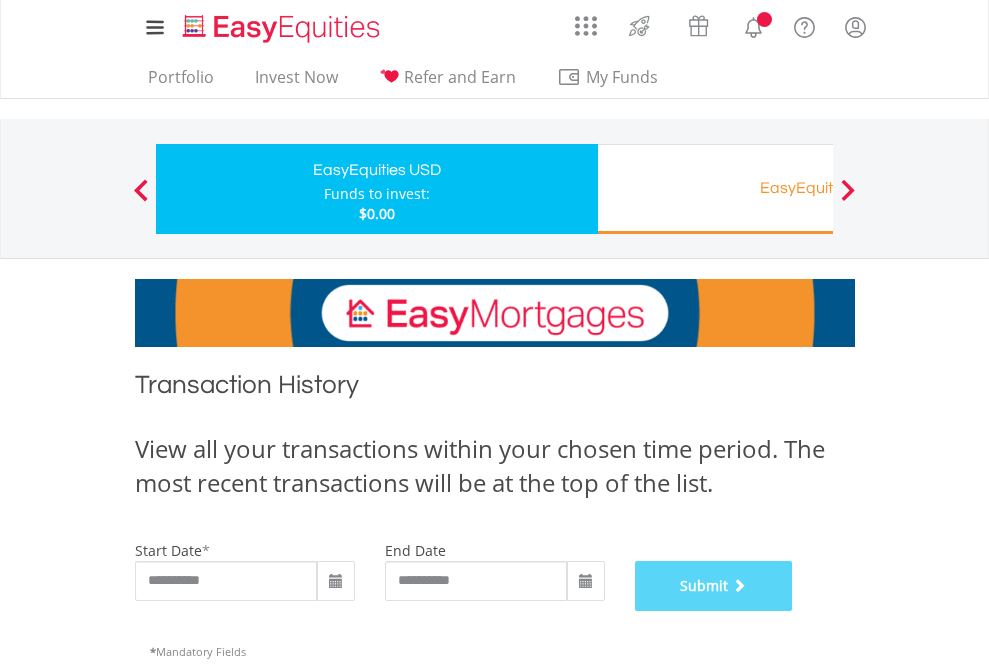 scroll, scrollTop: 811, scrollLeft: 0, axis: vertical 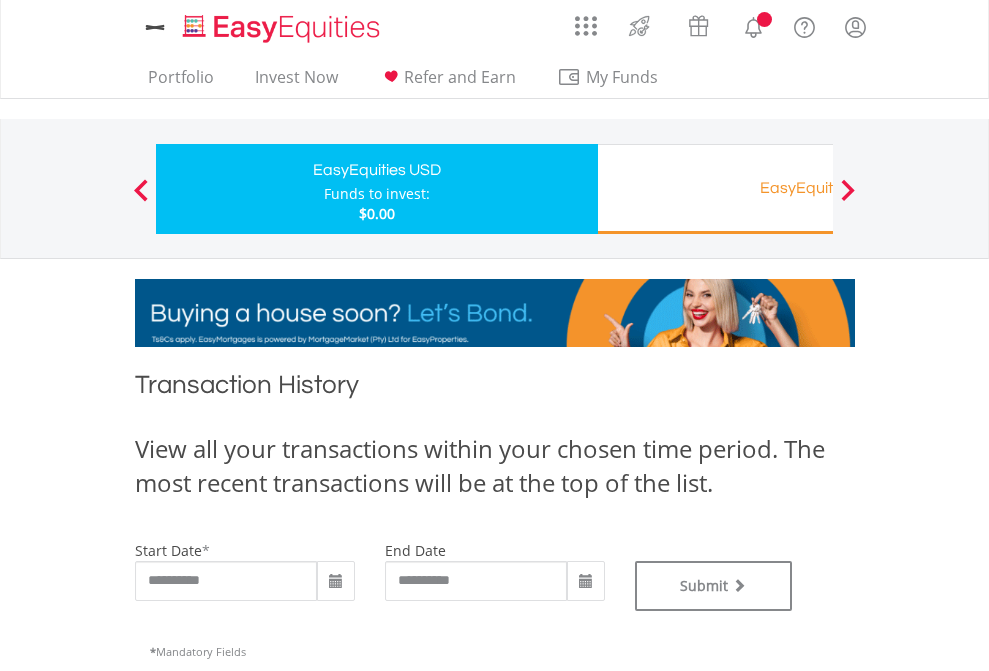click on "EasyEquities RA" at bounding box center [818, 188] 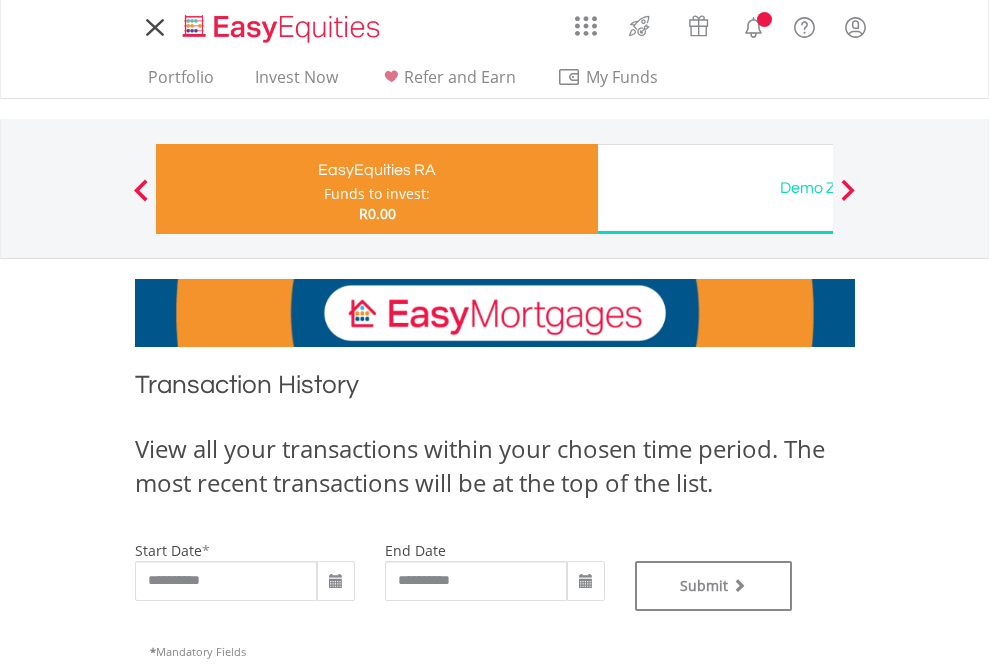 scroll, scrollTop: 0, scrollLeft: 0, axis: both 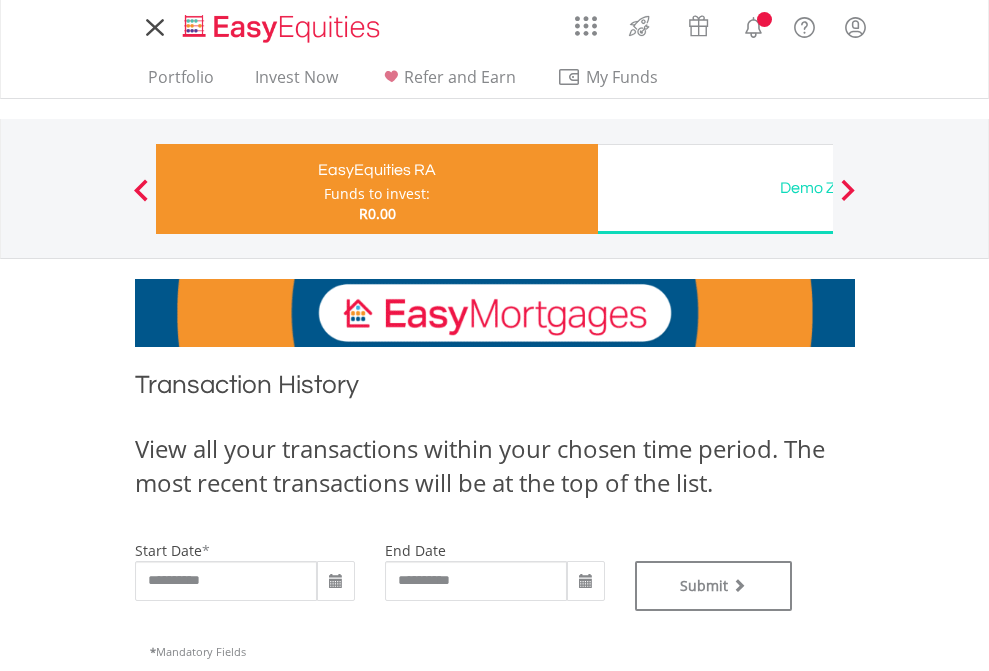 type on "**********" 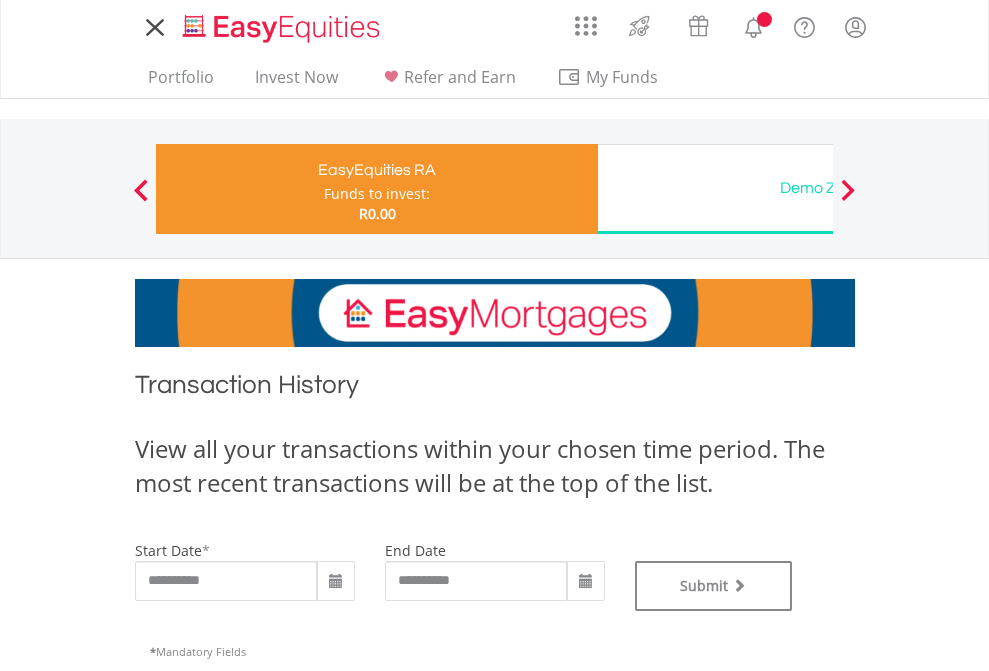 type on "**********" 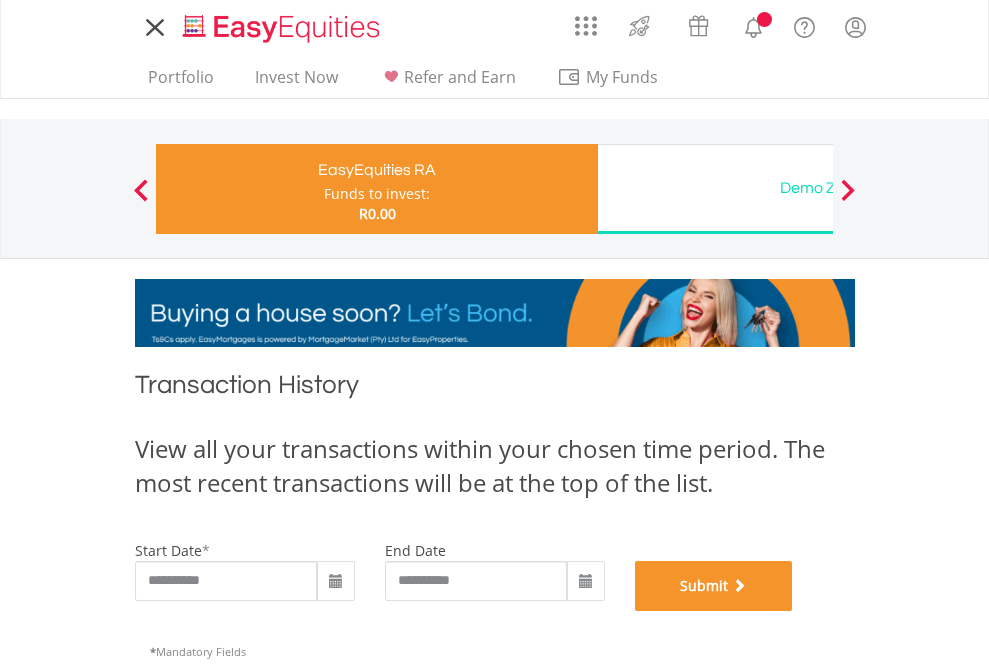 click on "Submit" at bounding box center (714, 586) 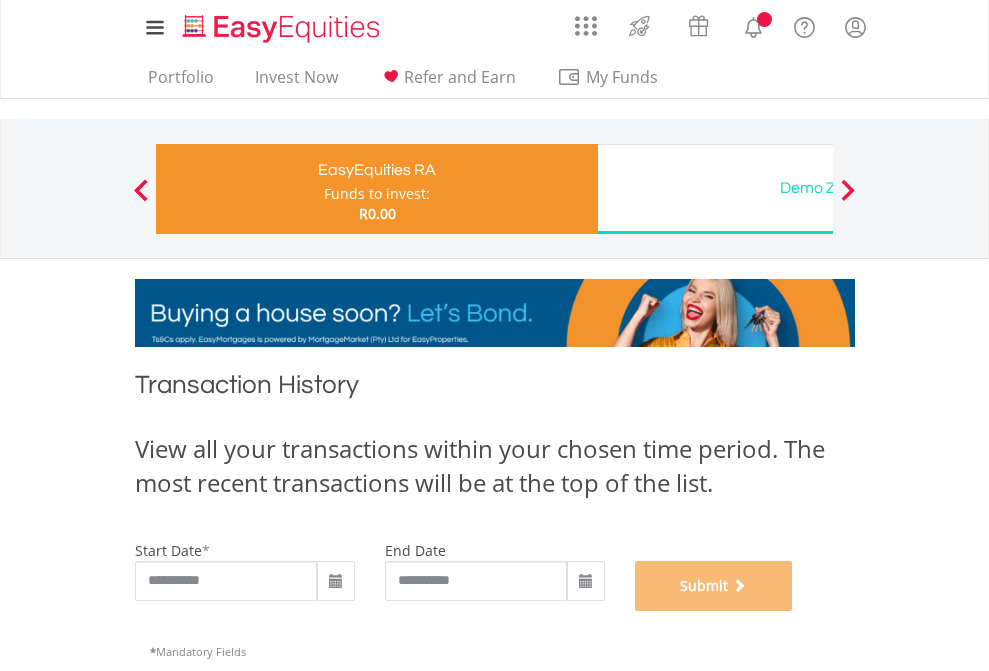scroll, scrollTop: 811, scrollLeft: 0, axis: vertical 